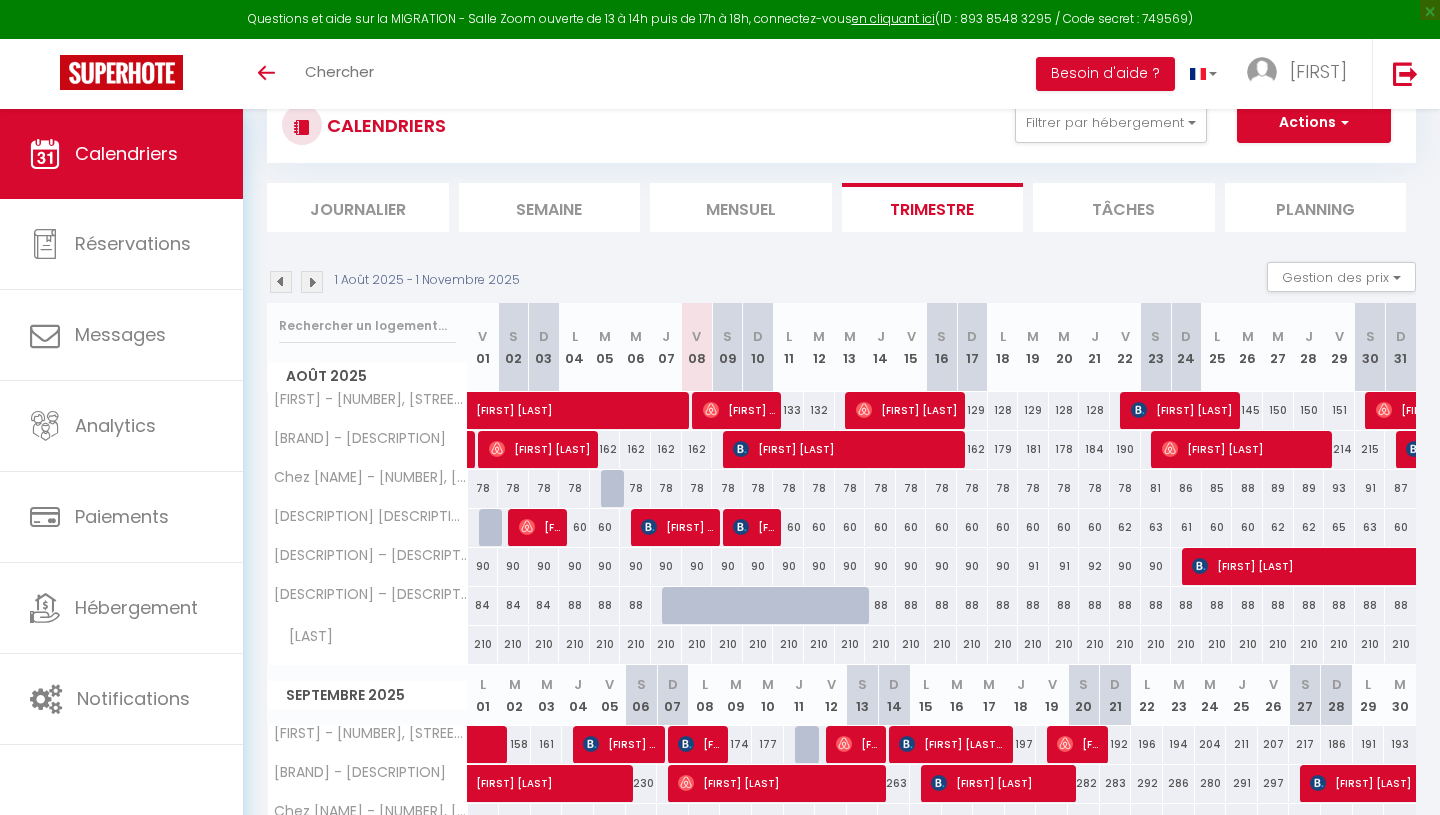 scroll, scrollTop: 79, scrollLeft: 0, axis: vertical 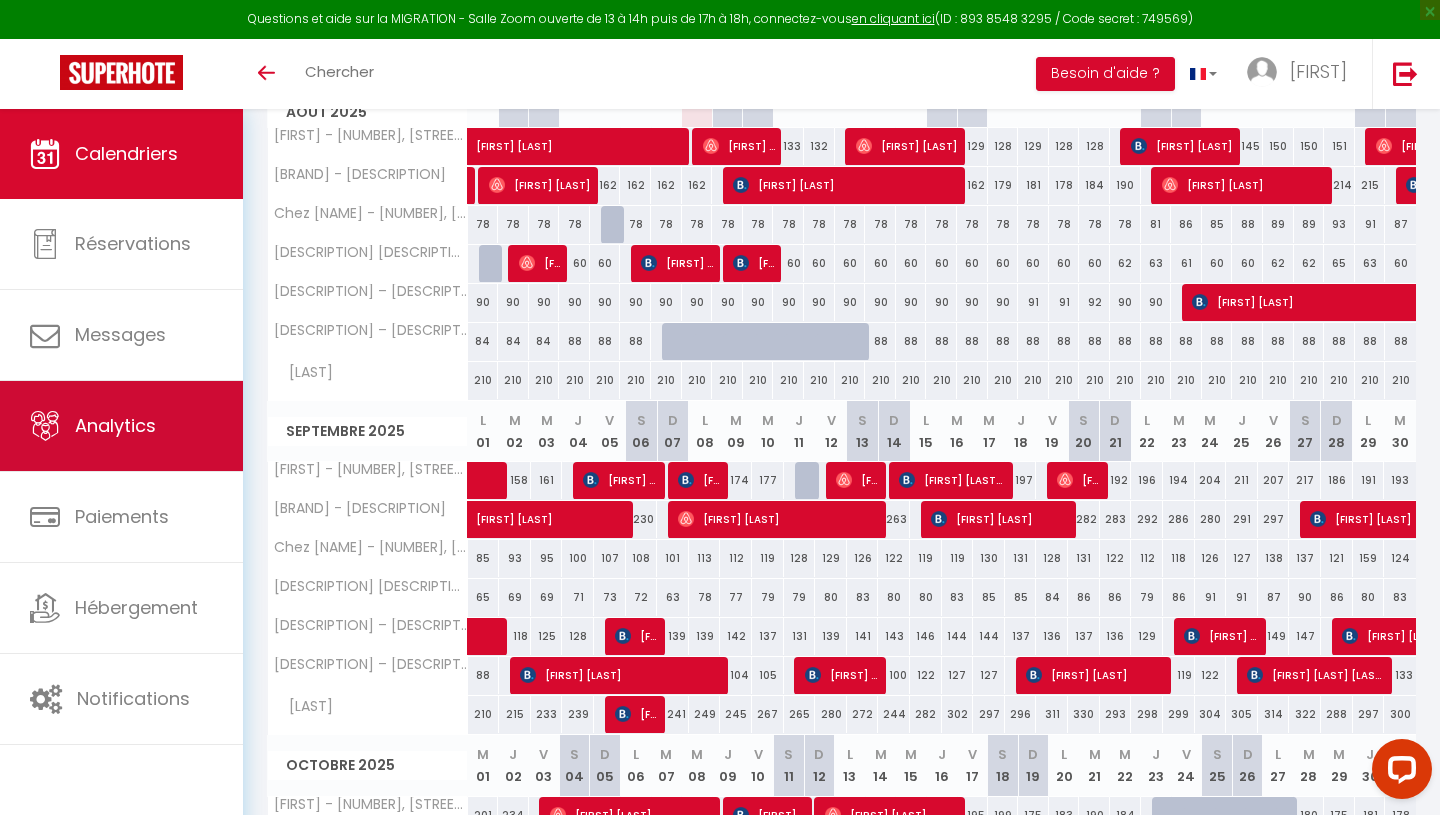 click on "Analytics" at bounding box center [121, 426] 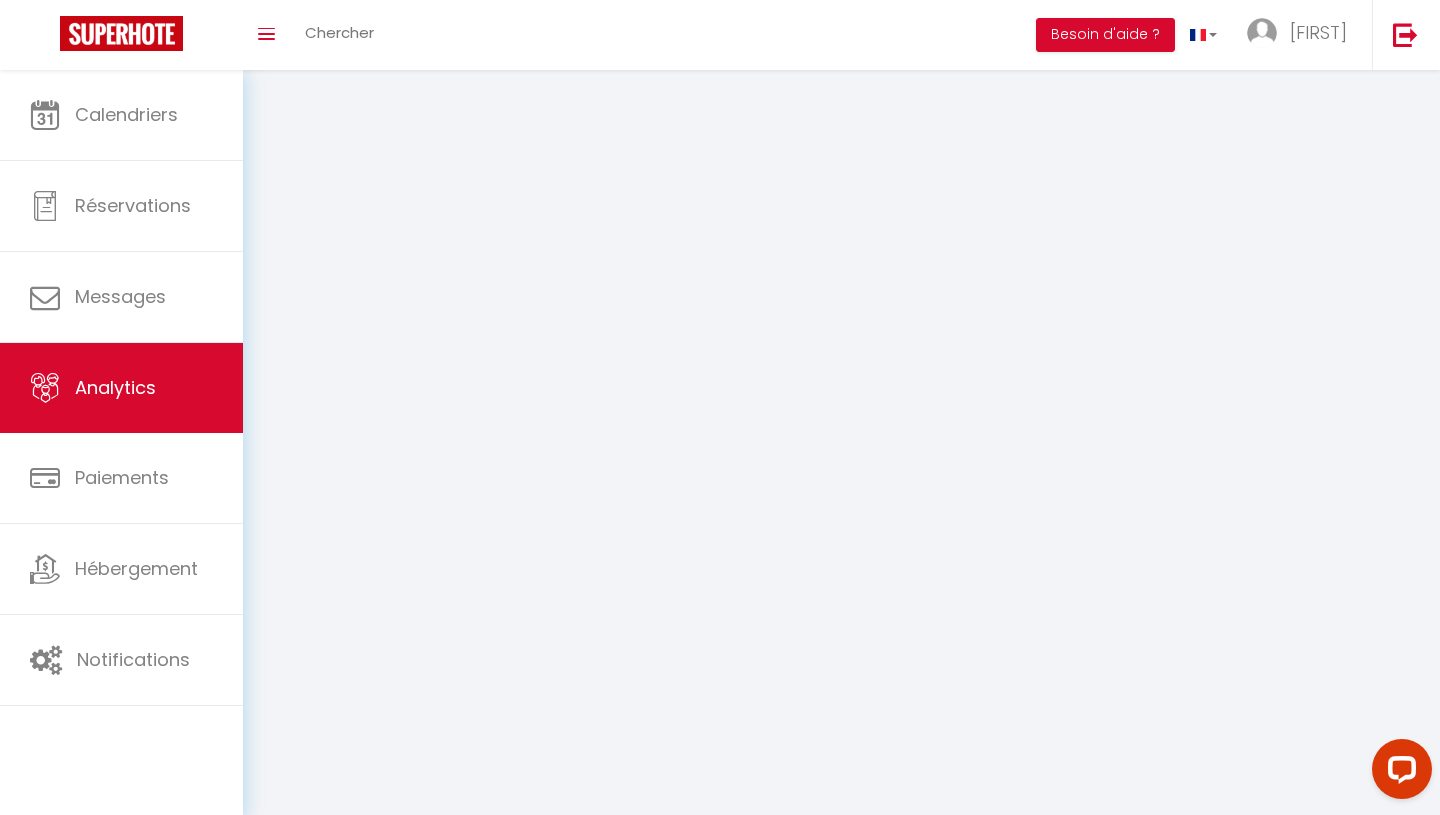 scroll, scrollTop: 0, scrollLeft: 0, axis: both 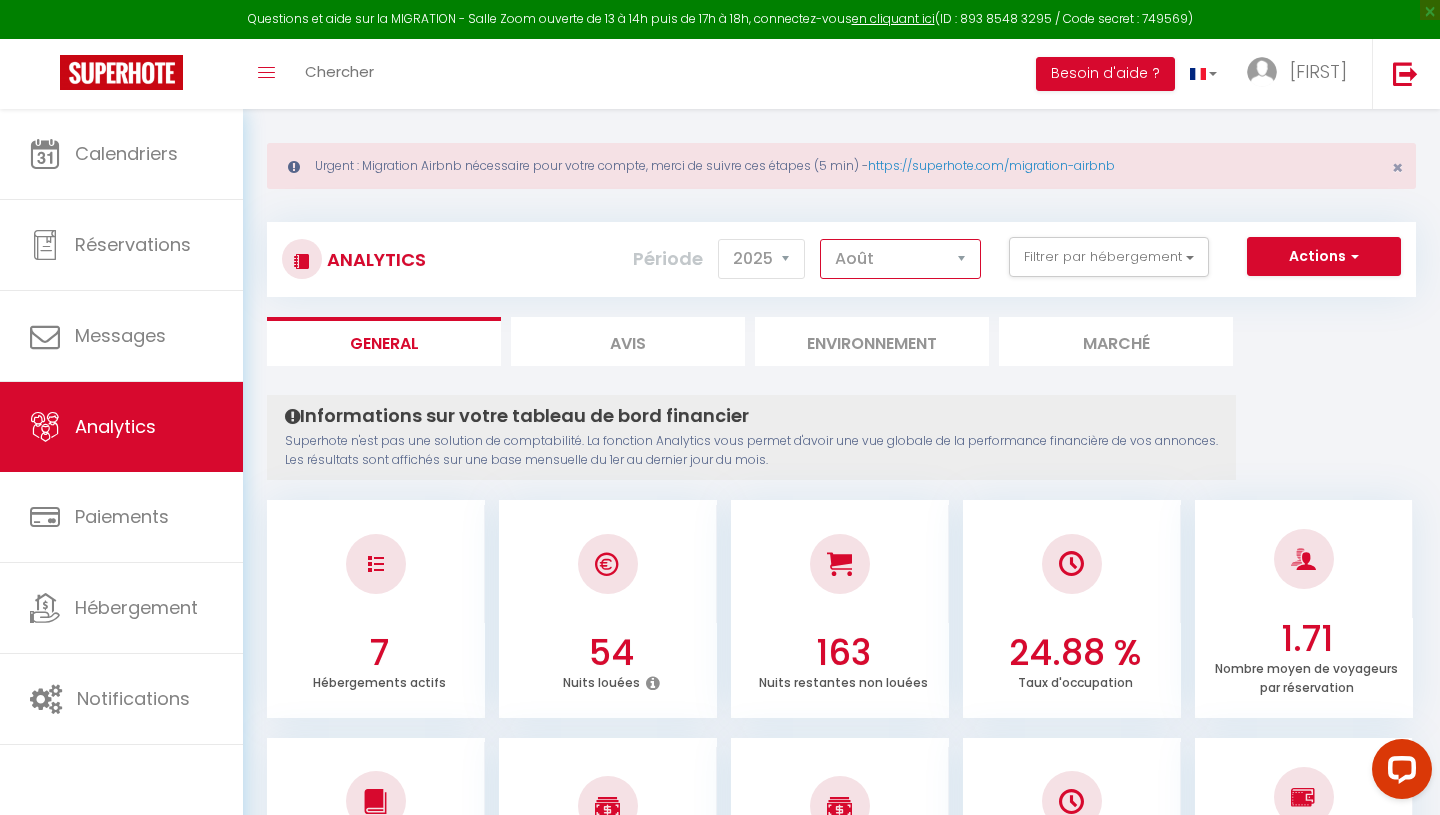 click on "Janvier   Février   Mars   Avril   Mai   Juin   Juillet   Août   Septembre   Octobre   Novembre   Décembre" at bounding box center [900, 259] 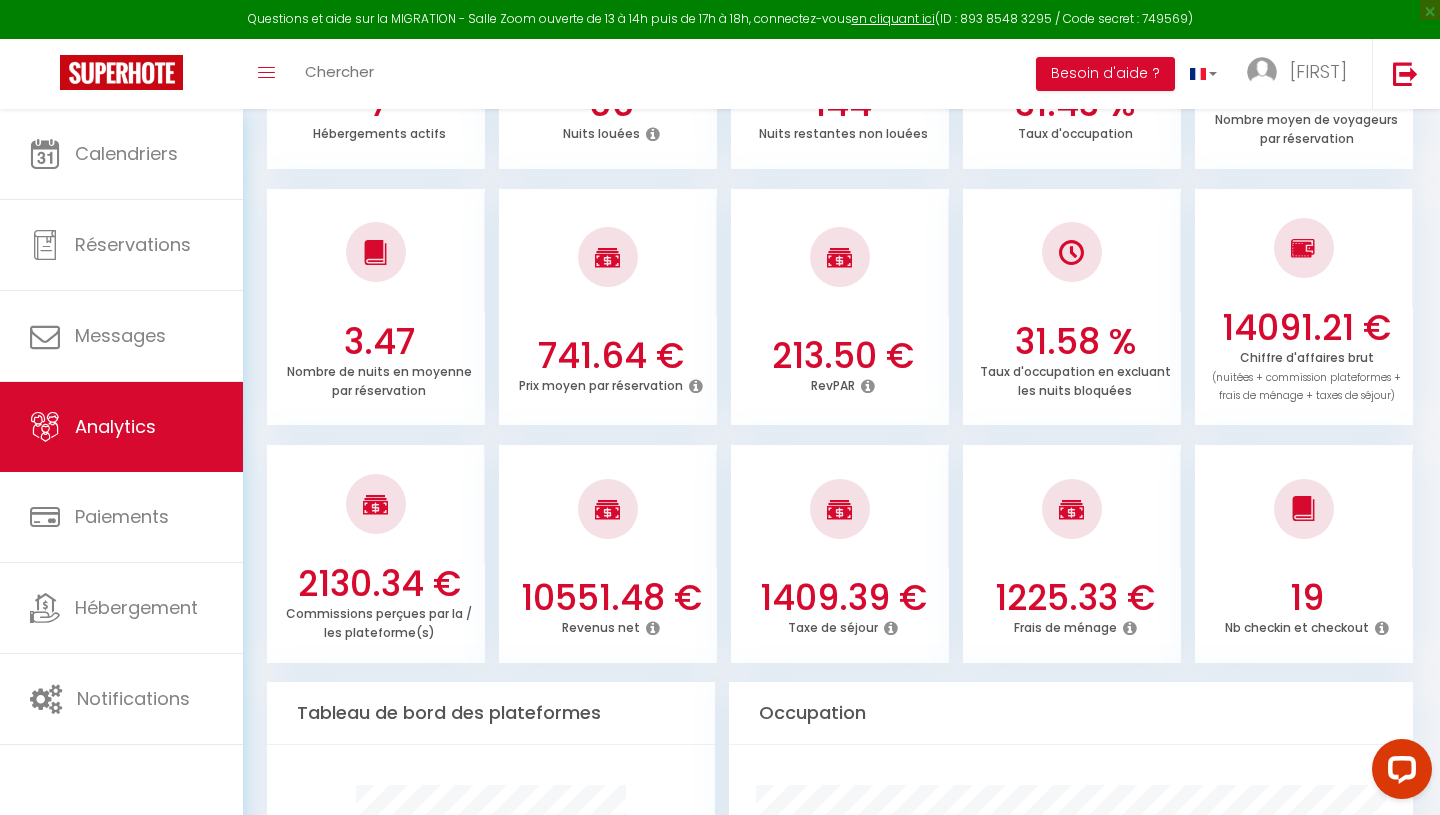 scroll, scrollTop: 0, scrollLeft: 0, axis: both 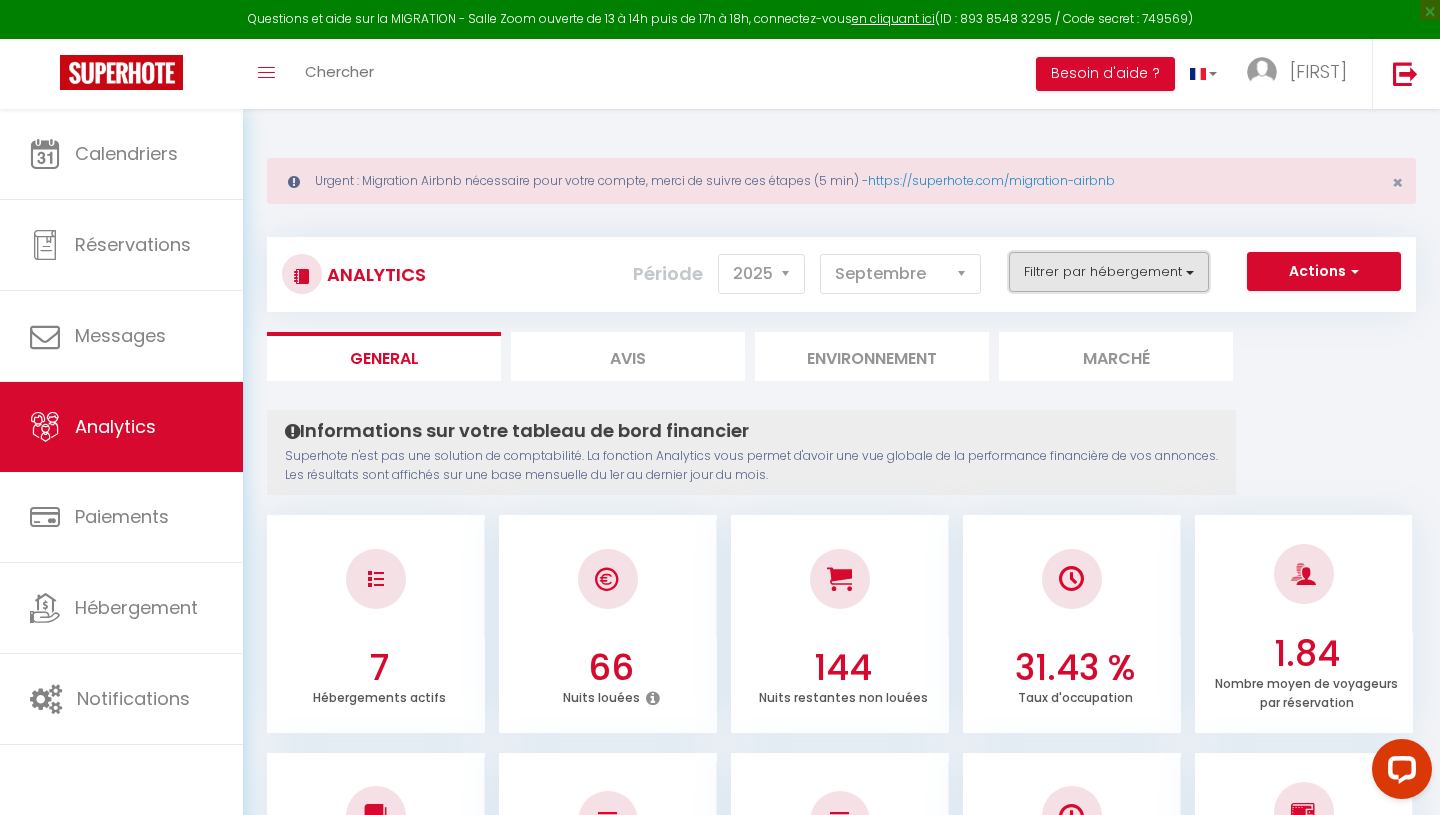 click on "Filtrer par hébergement" at bounding box center [1109, 272] 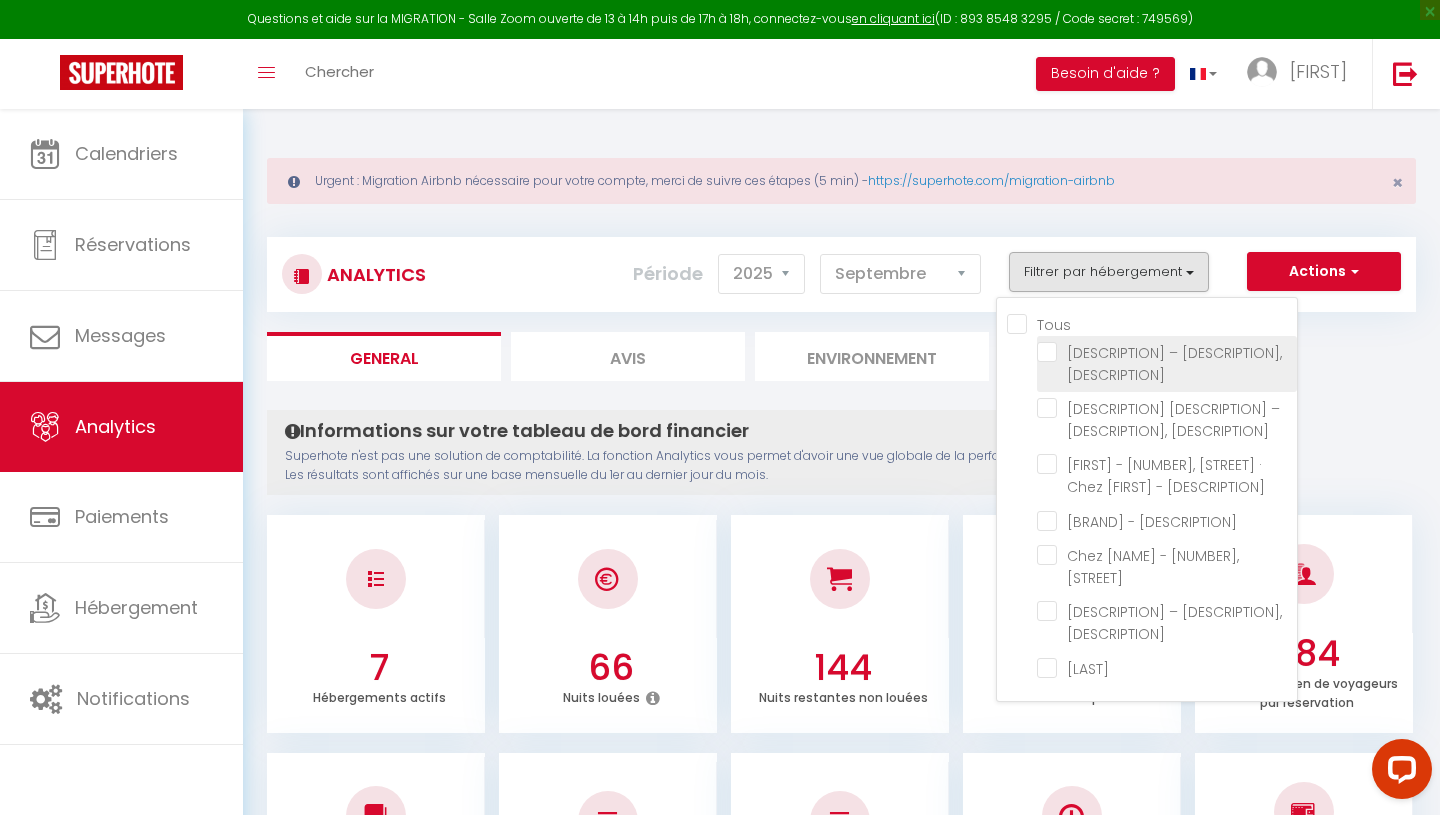 click on "[DESCRIPTION] – [DESCRIPTION], [DESCRIPTION]" at bounding box center [1167, 364] 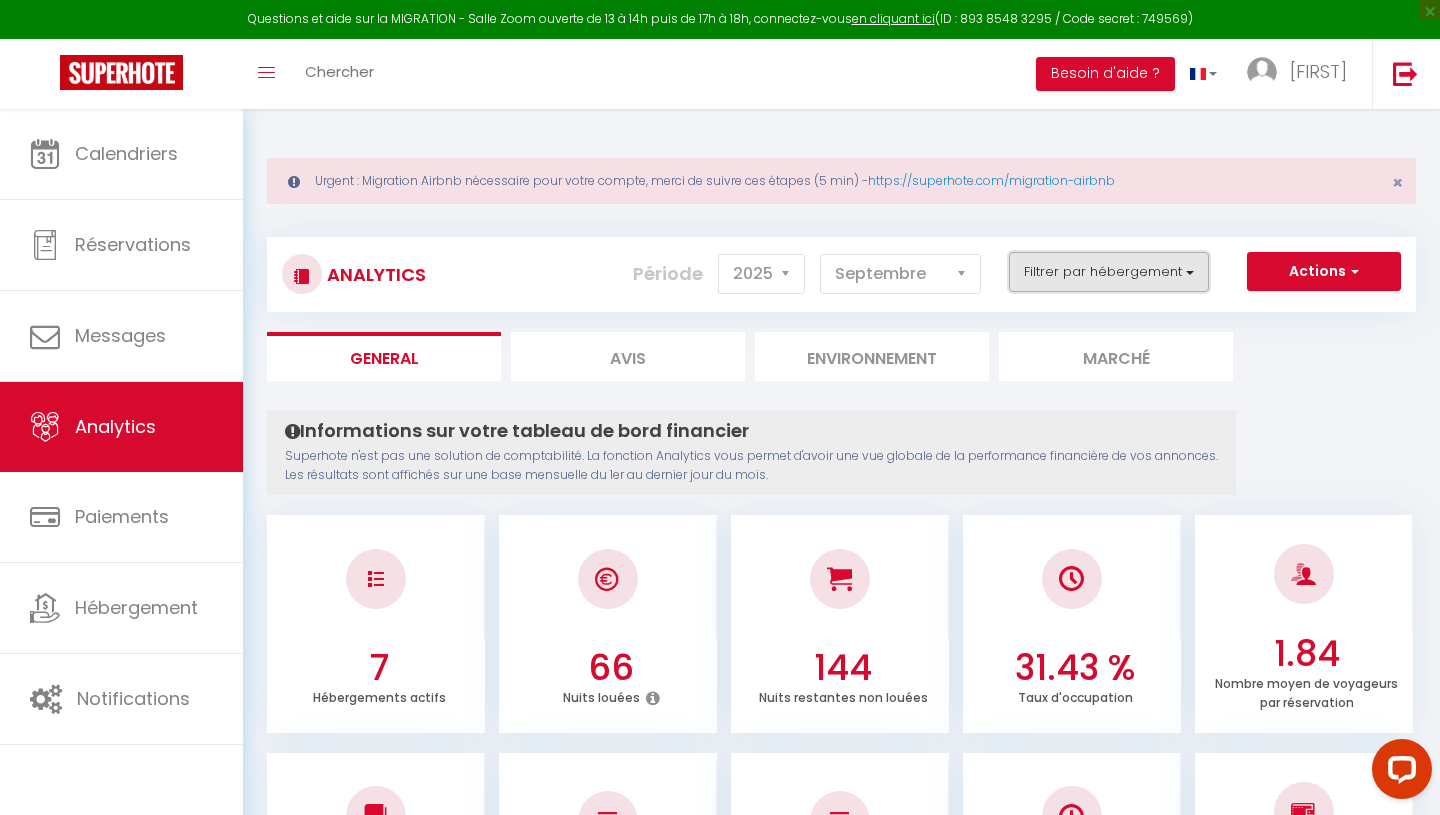 click on "Filtrer par hébergement" at bounding box center [1109, 272] 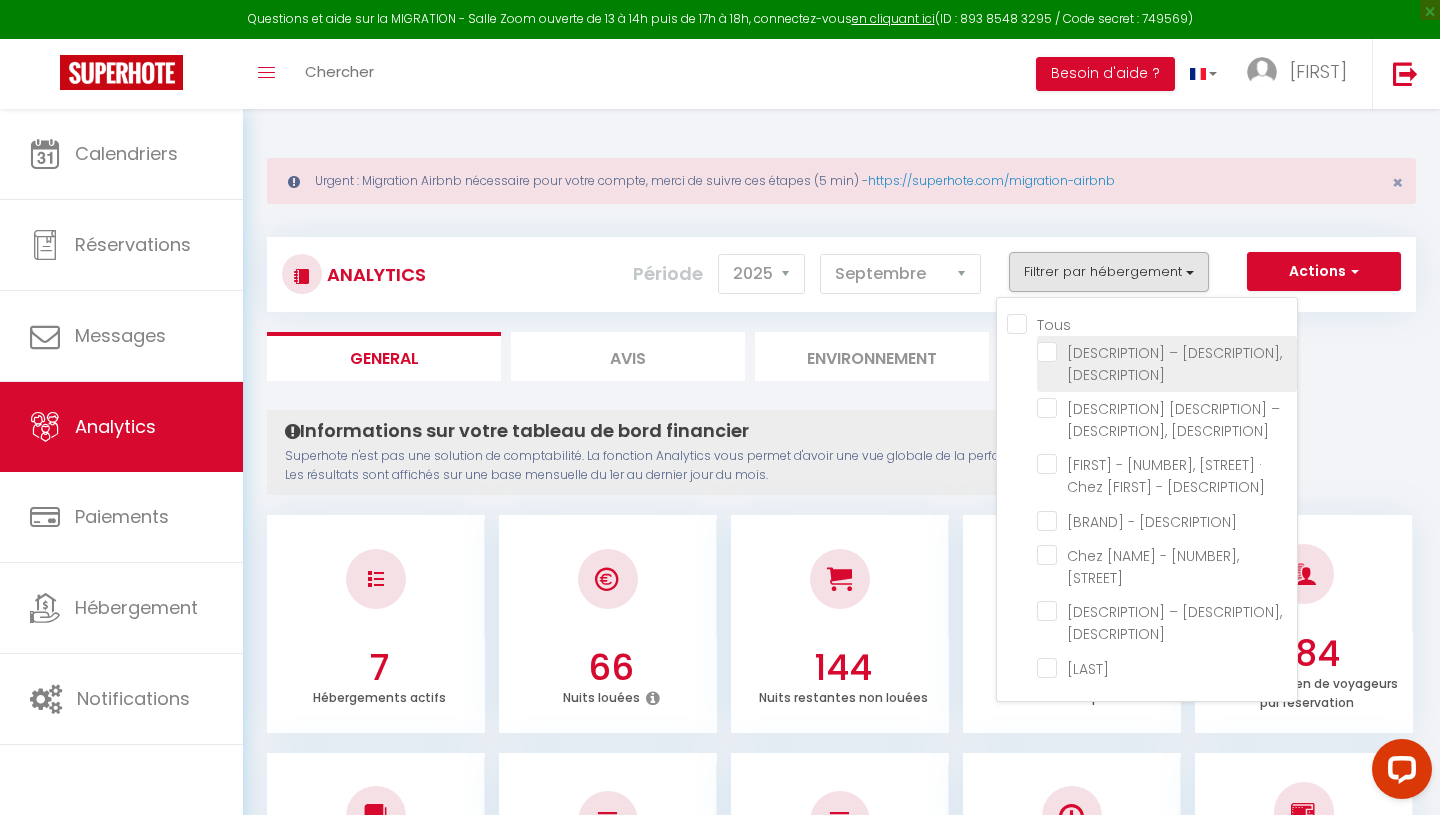 click at bounding box center [1167, 352] 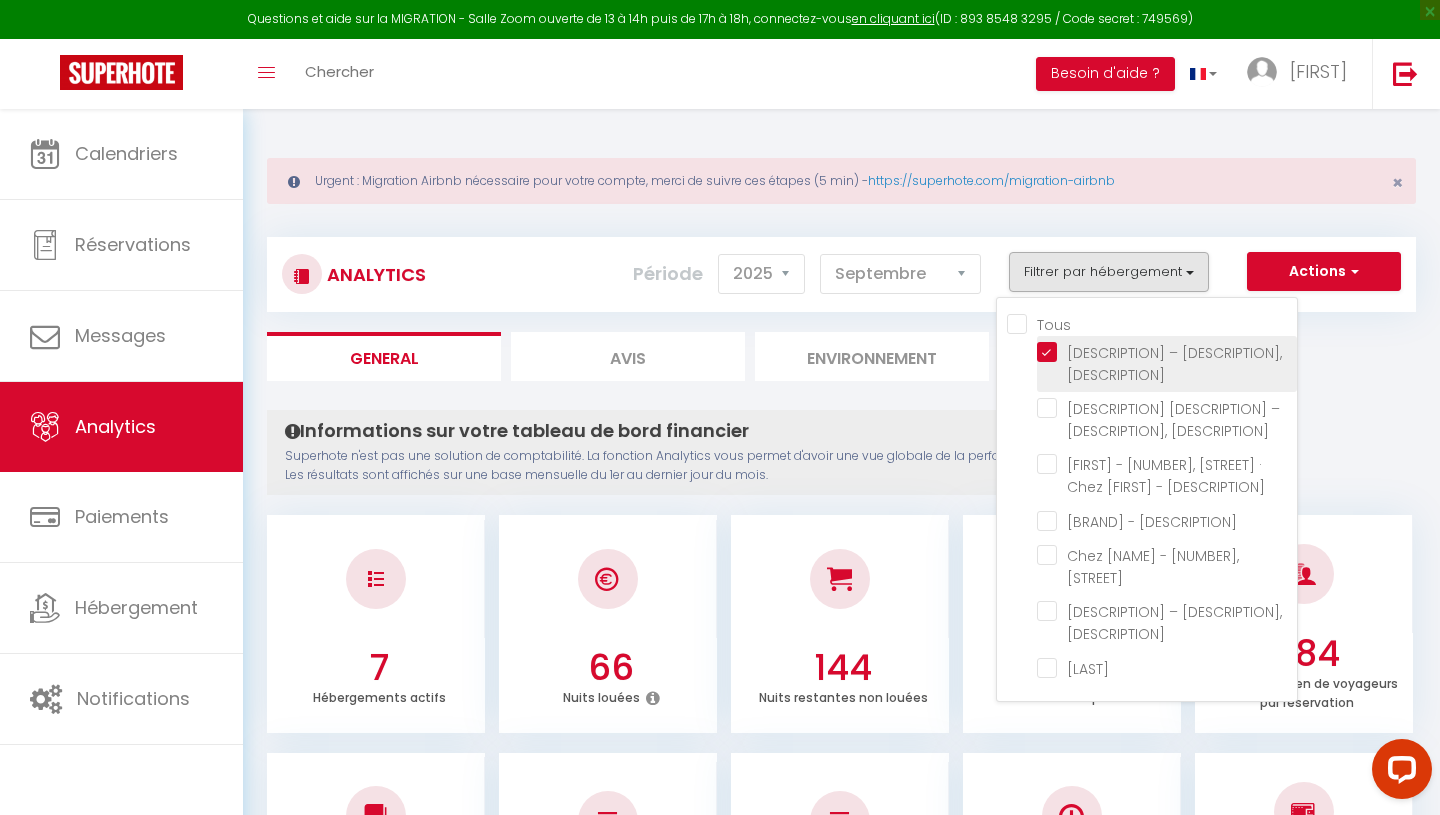 checkbox on "false" 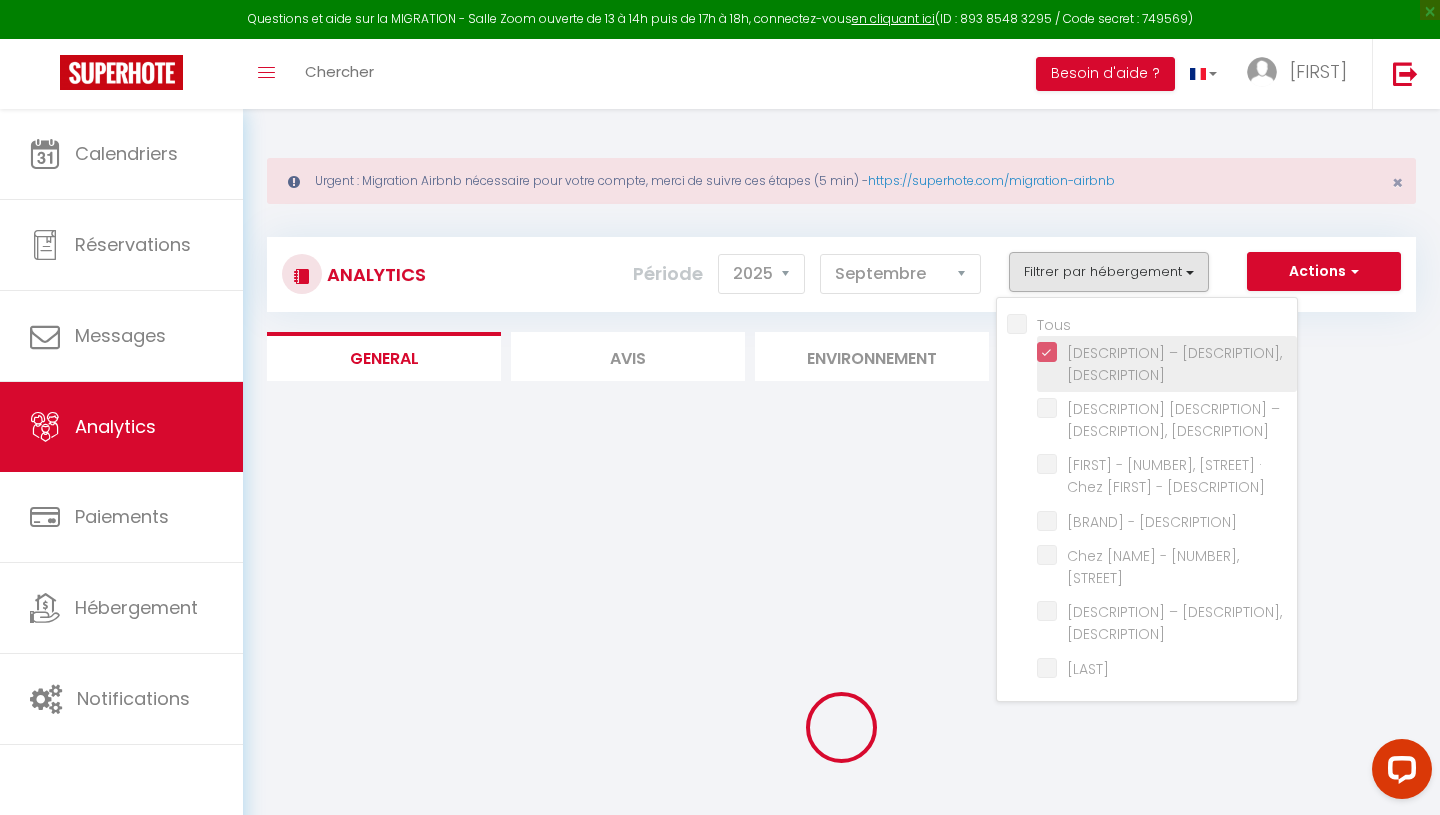 checkbox on "false" 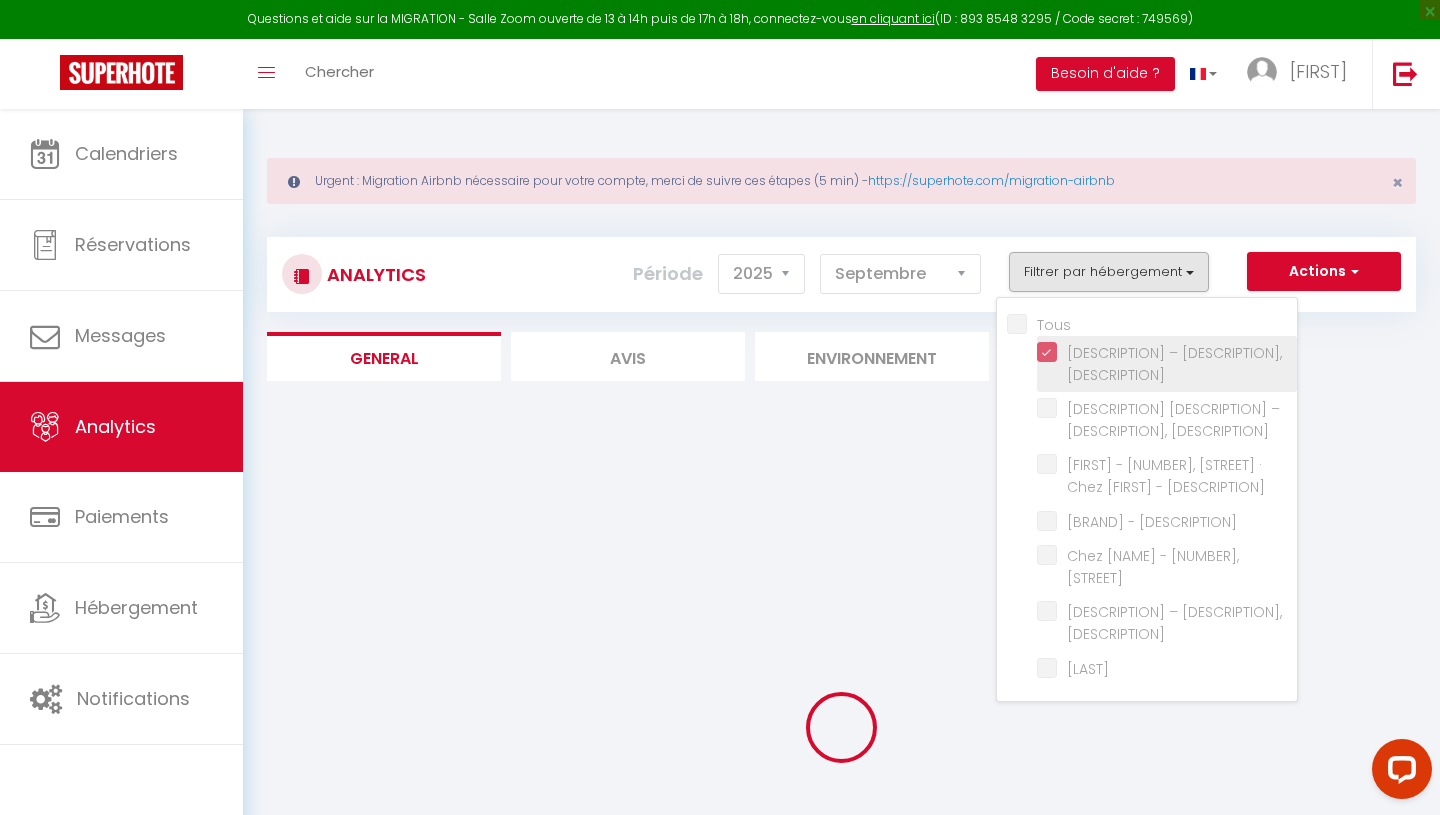 checkbox on "false" 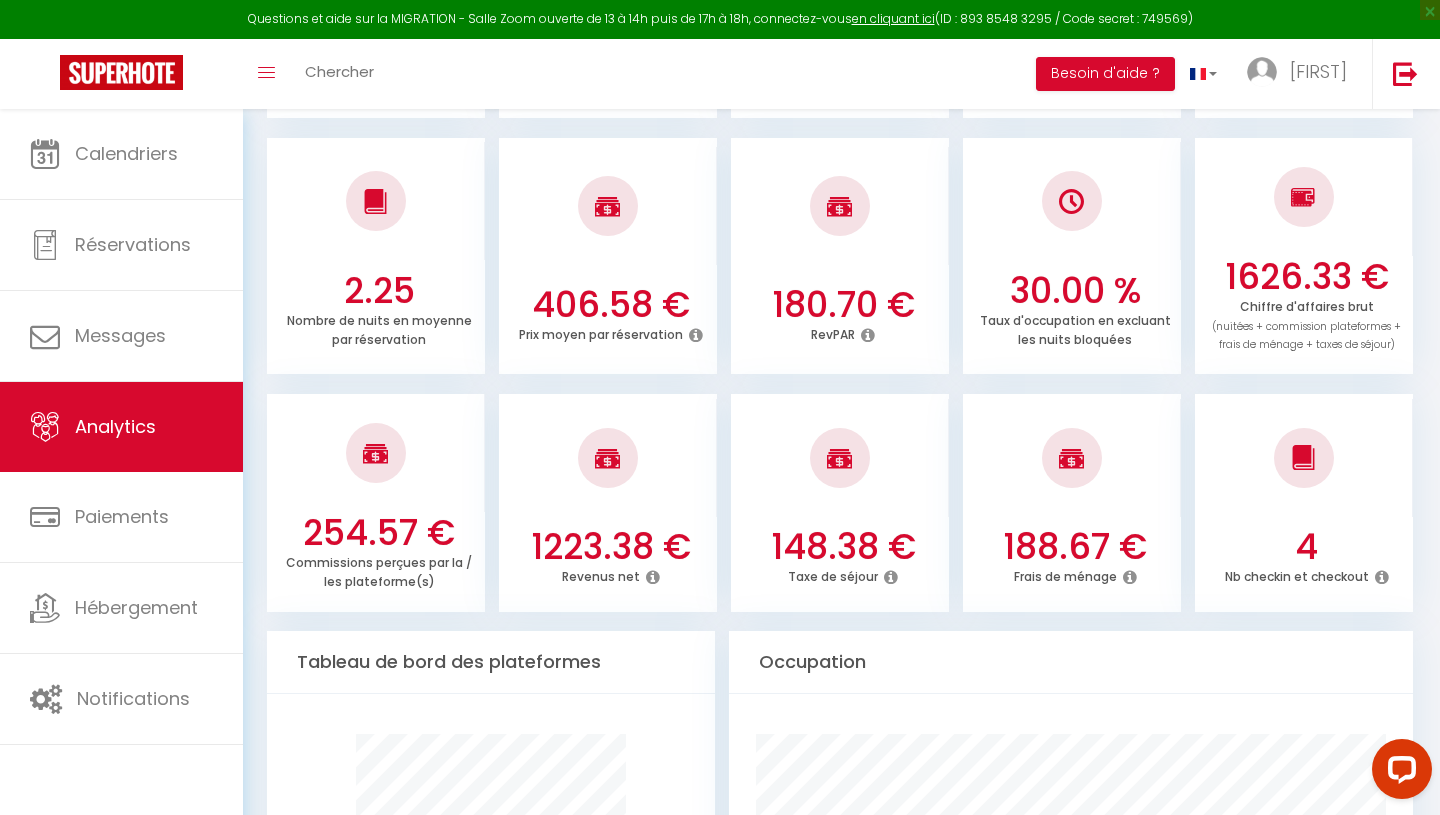 scroll, scrollTop: 614, scrollLeft: 0, axis: vertical 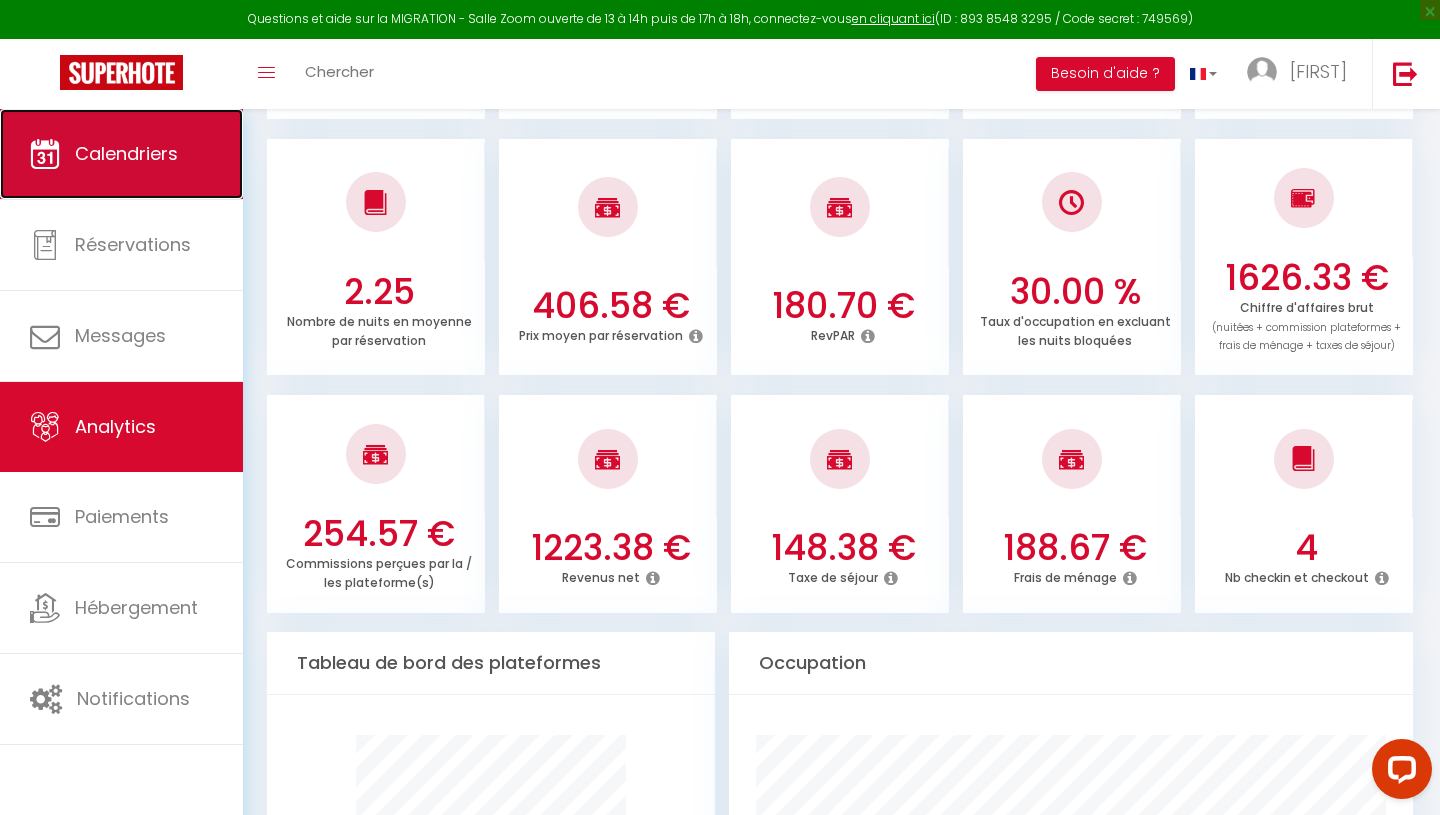 click on "Calendriers" at bounding box center [121, 154] 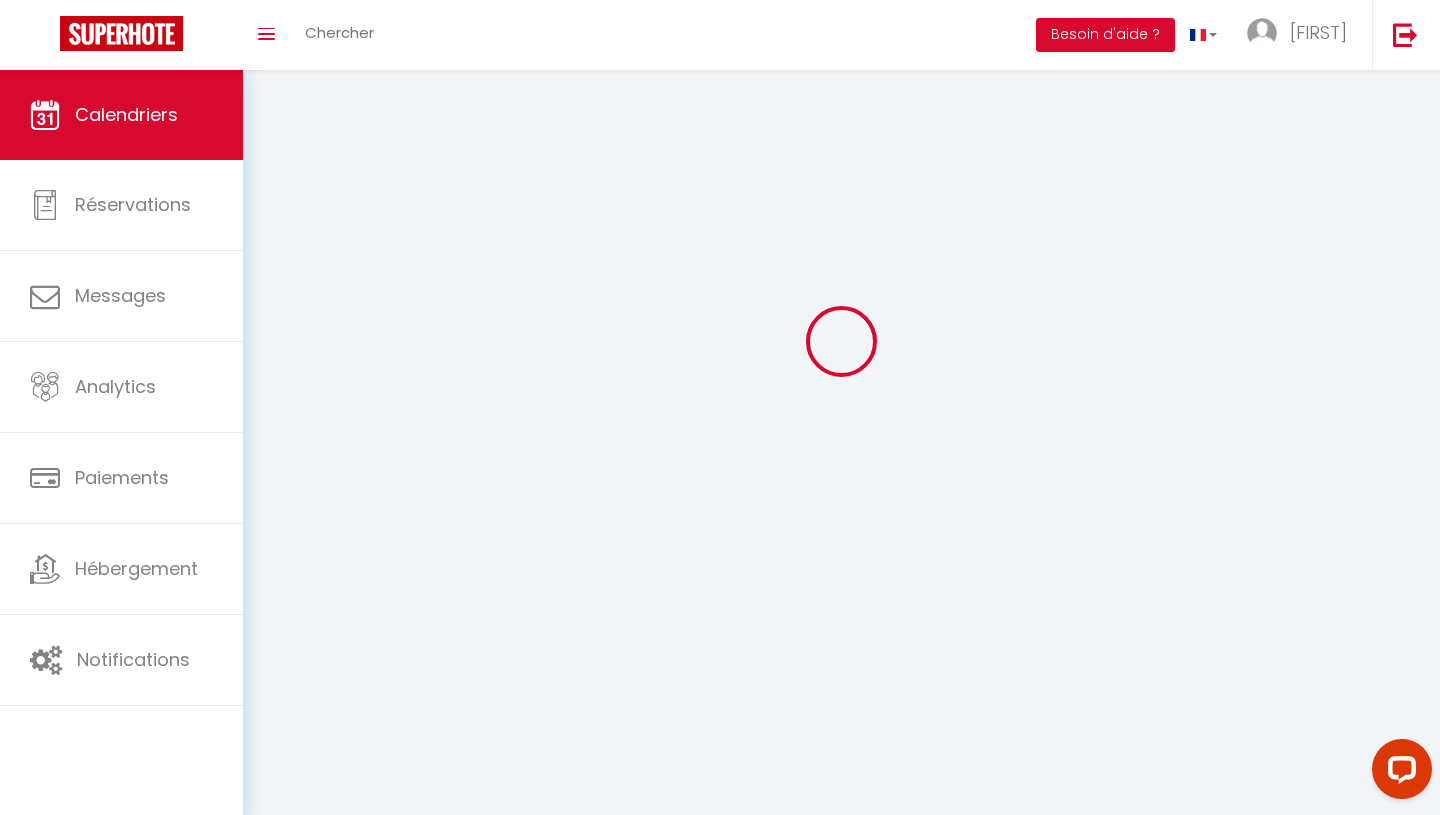 scroll, scrollTop: 0, scrollLeft: 0, axis: both 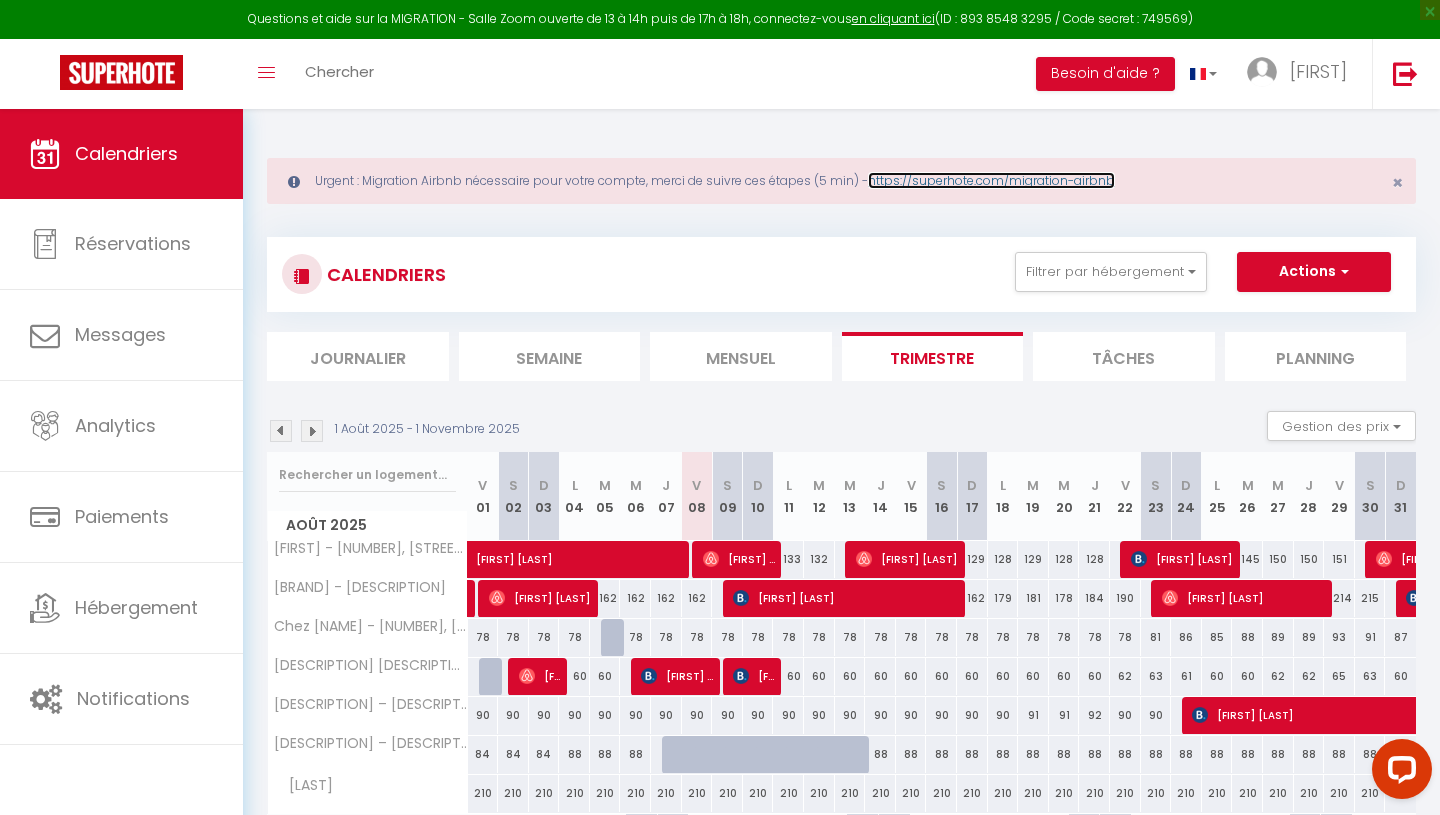 click on "https://superhote.com/migration-airbnb" at bounding box center (991, 180) 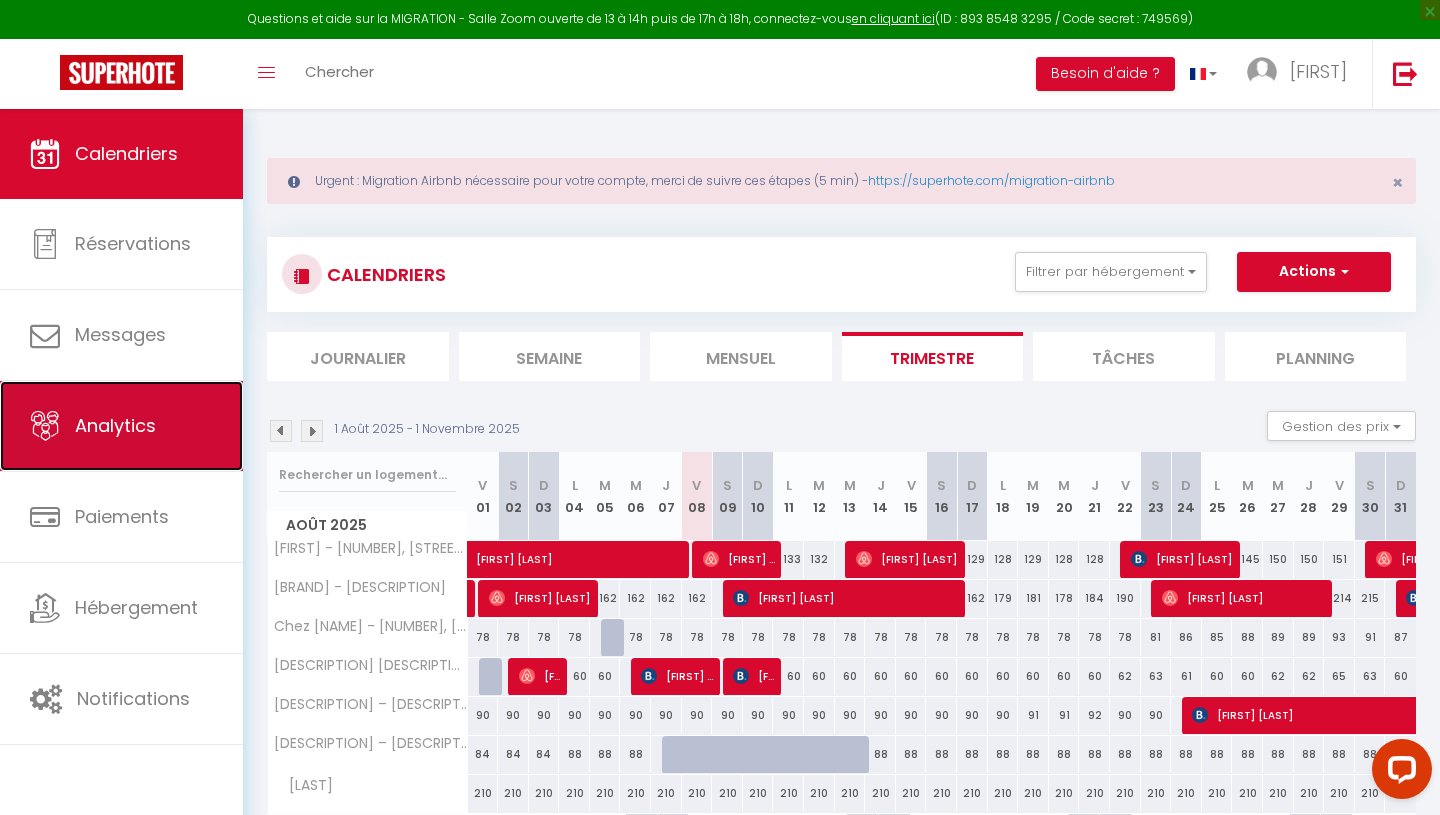 click on "Analytics" at bounding box center (121, 426) 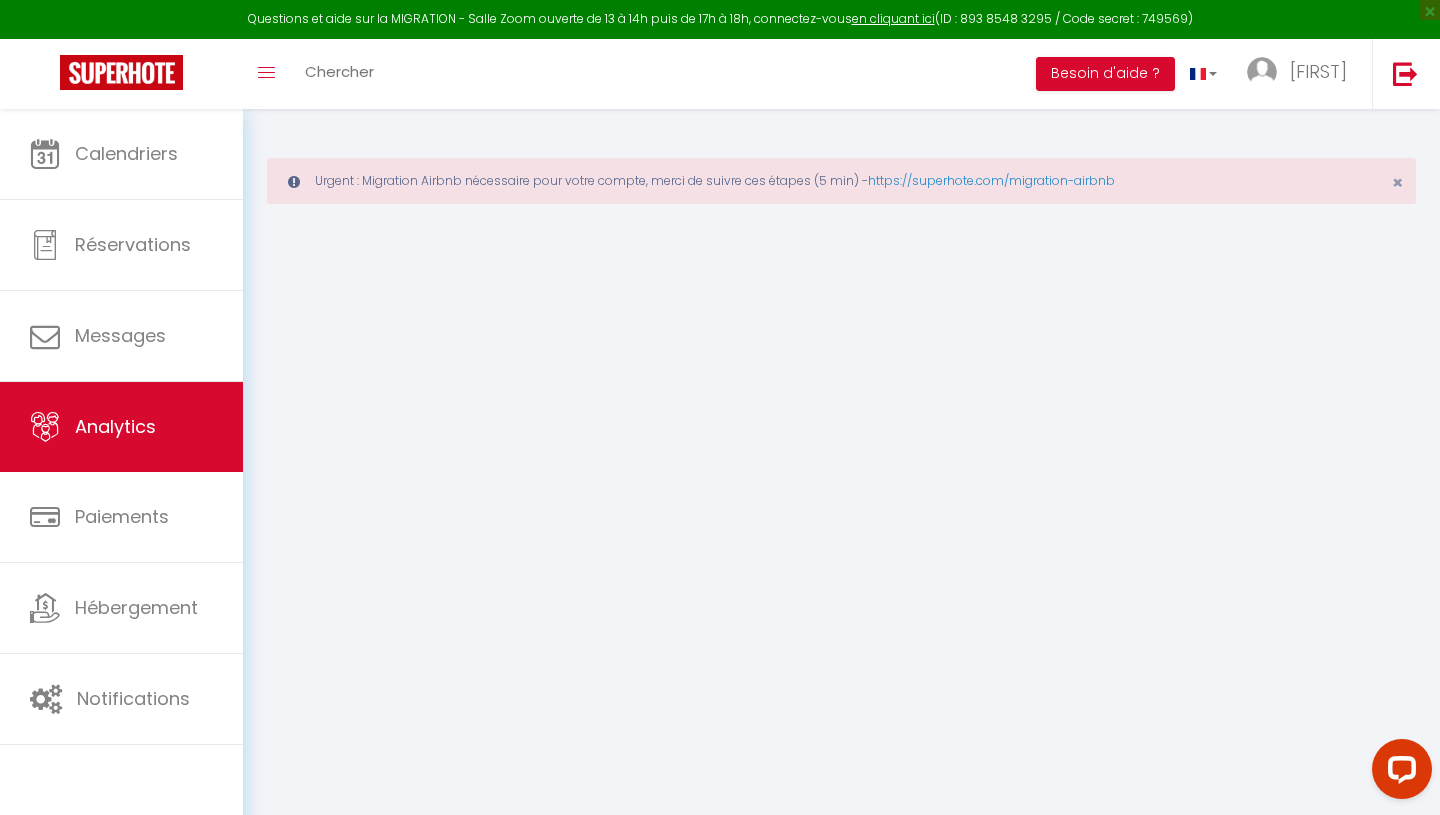 select on "2025" 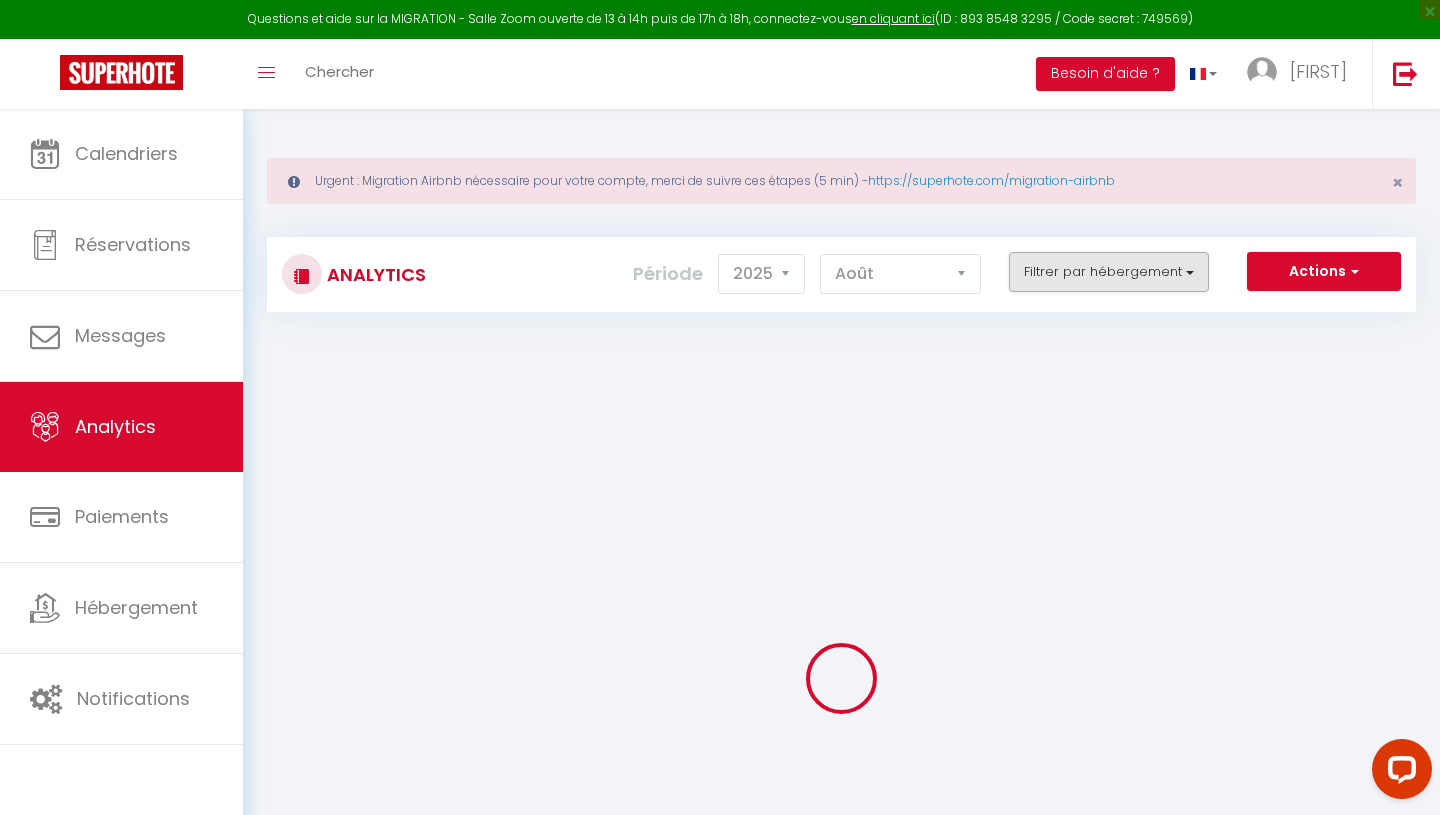 checkbox on "false" 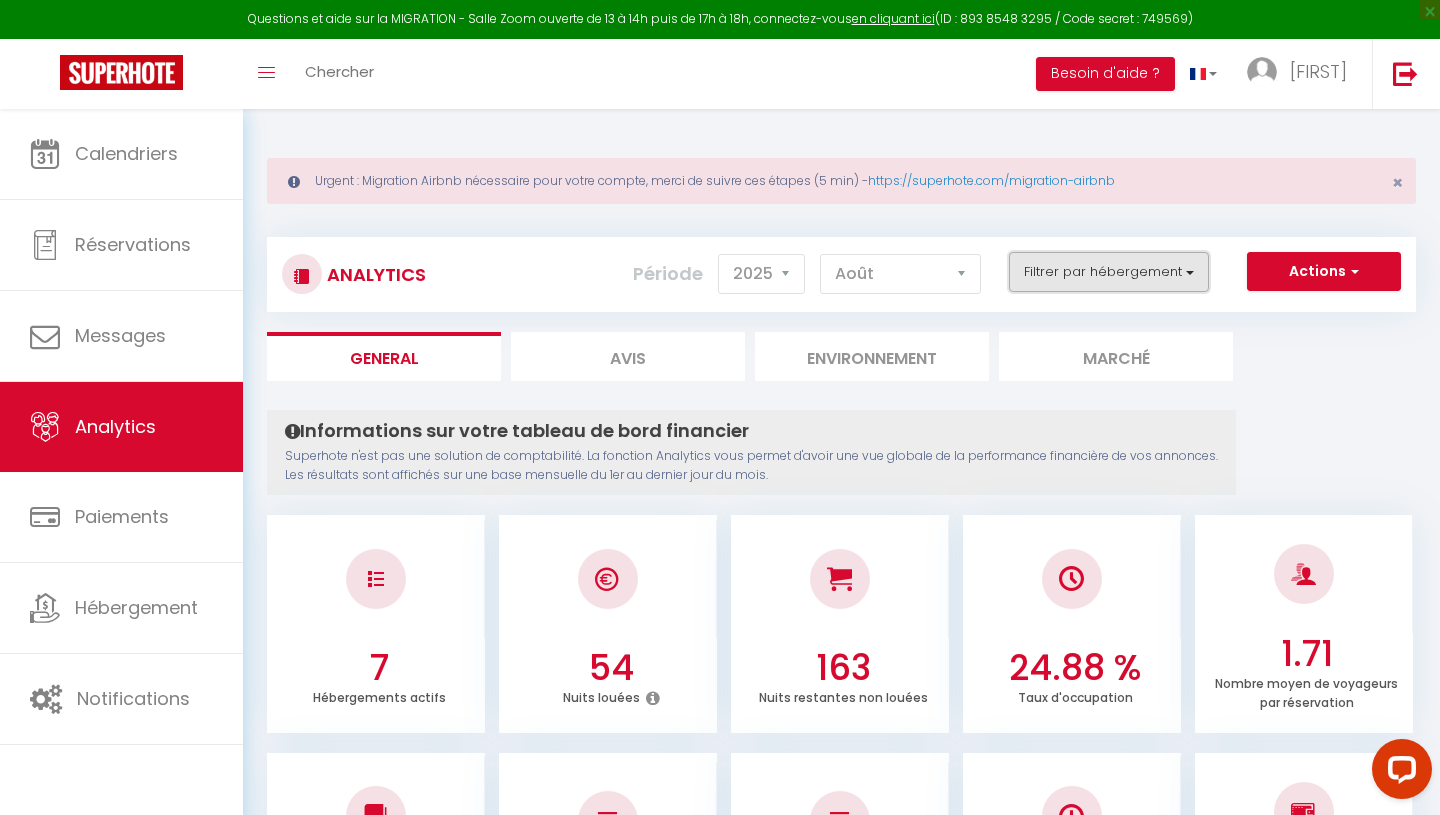 click on "Filtrer par hébergement" at bounding box center [1109, 272] 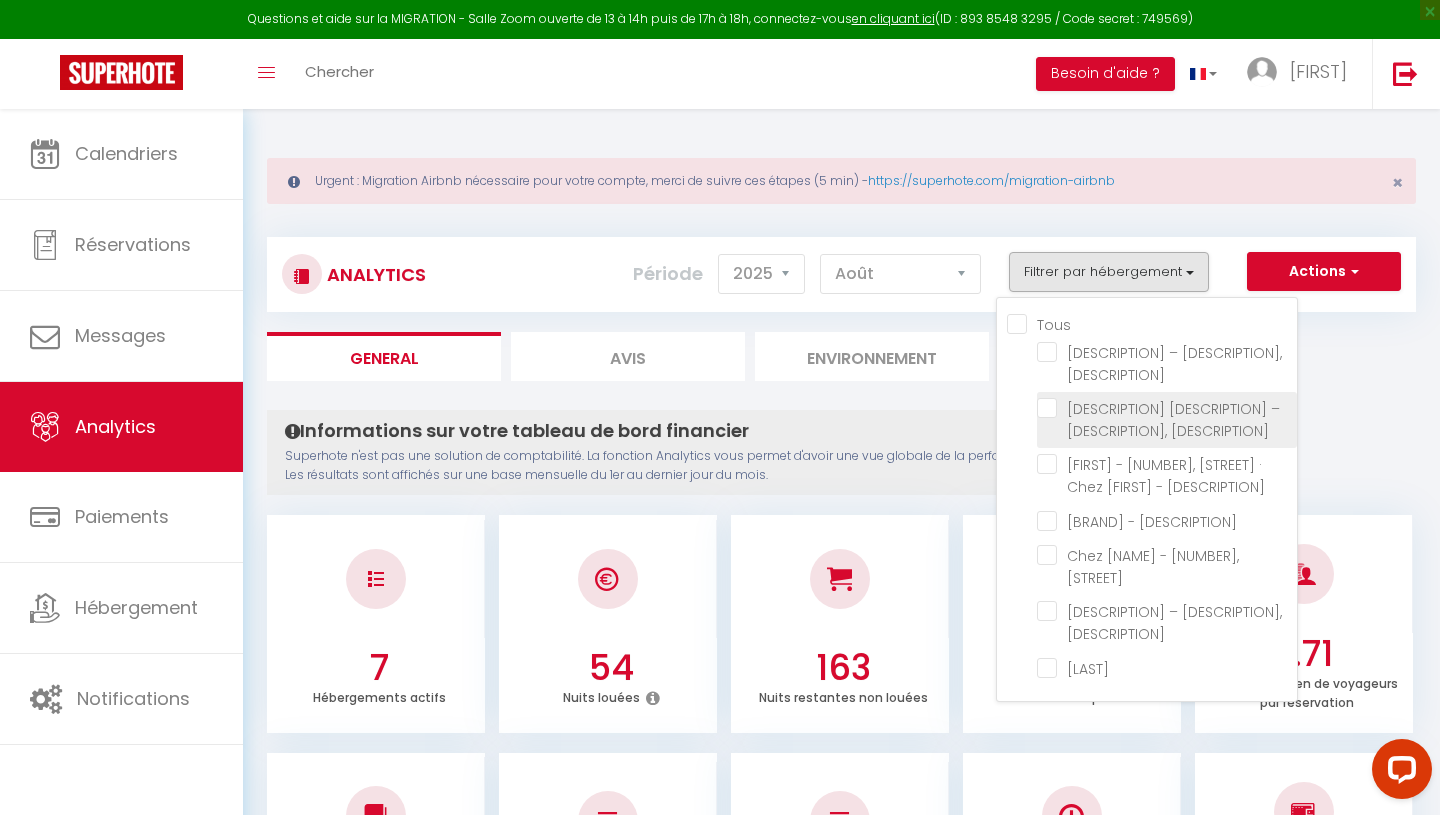 click at bounding box center (1167, 408) 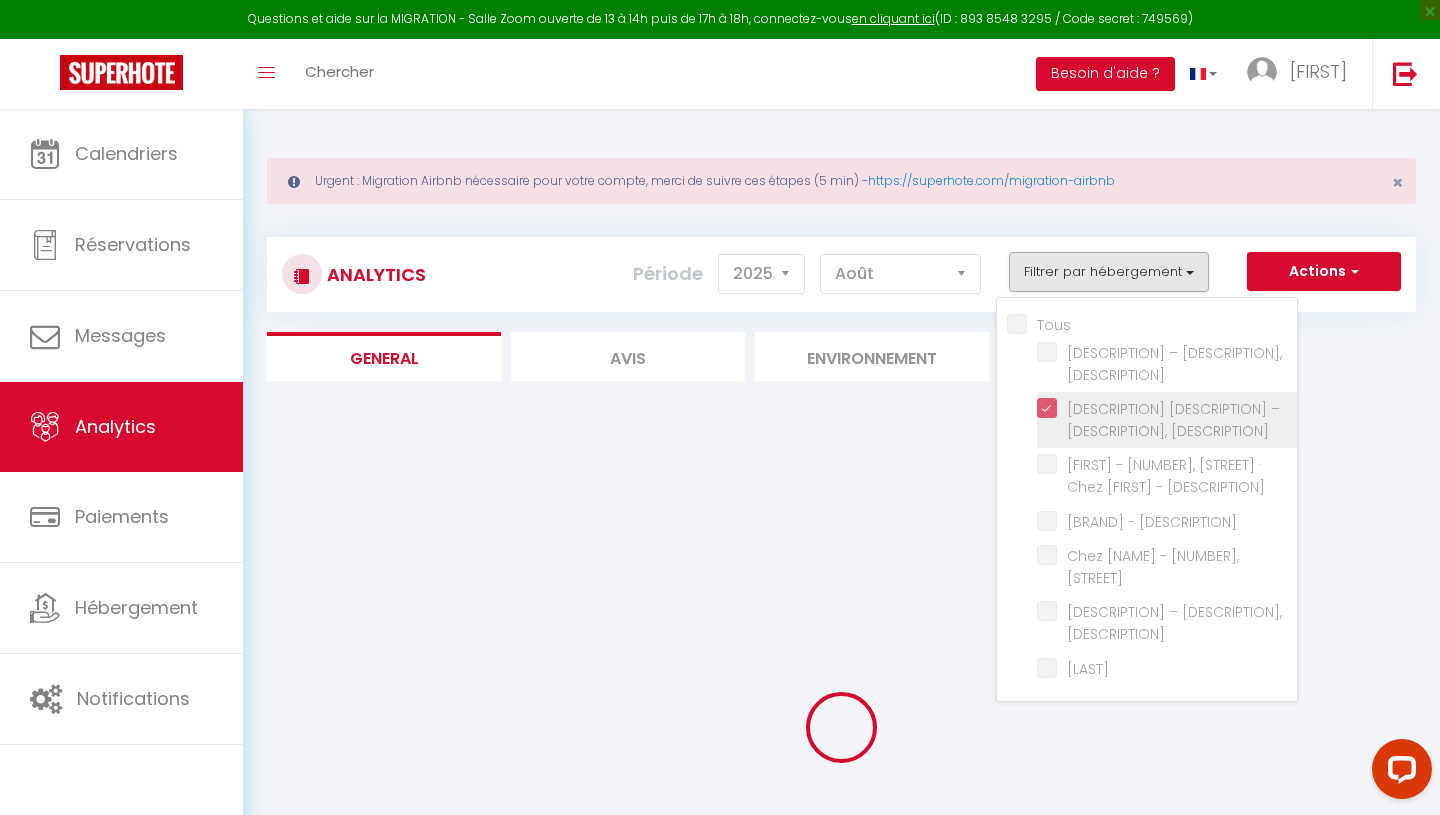 checkbox on "false" 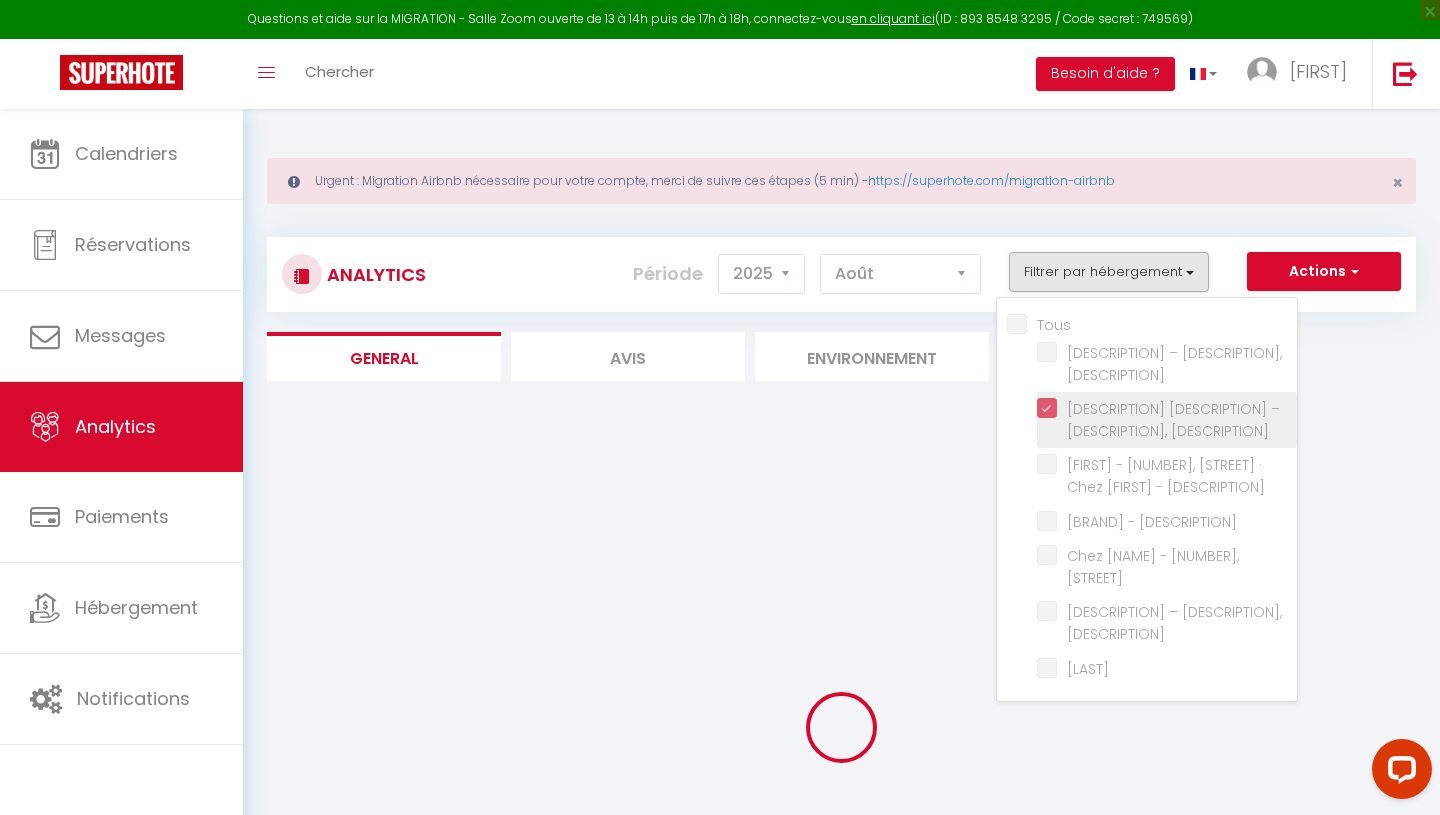 checkbox on "false" 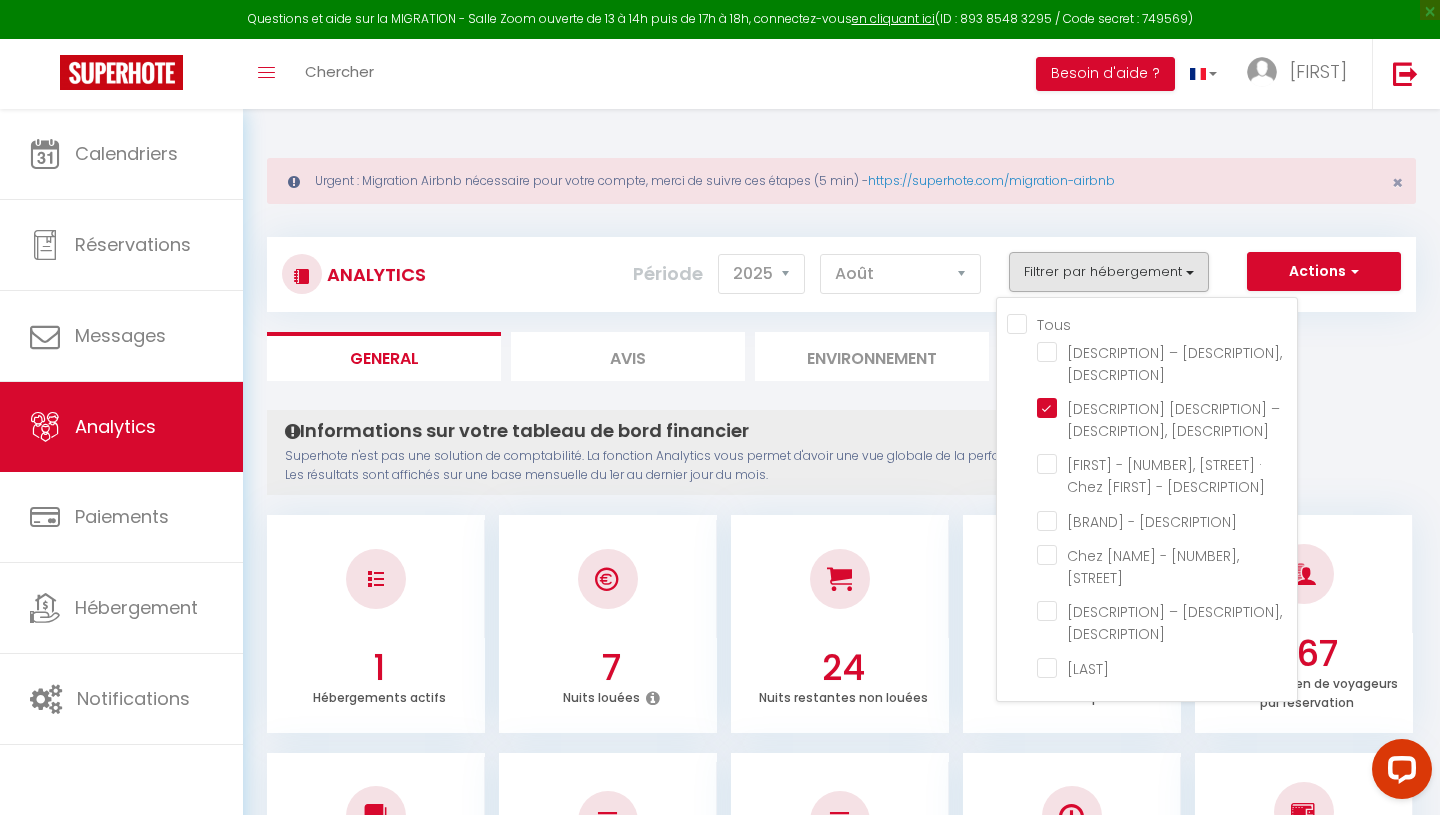 click on "Superhote n'est pas une solution de comptabilité. La fonction Analytics vous permet d'avoir une vue globale de la performance financière de vos annonces.
Les résultats sont affichés sur une base mensuelle du 1er au dernier jour du mois." at bounding box center (751, 466) 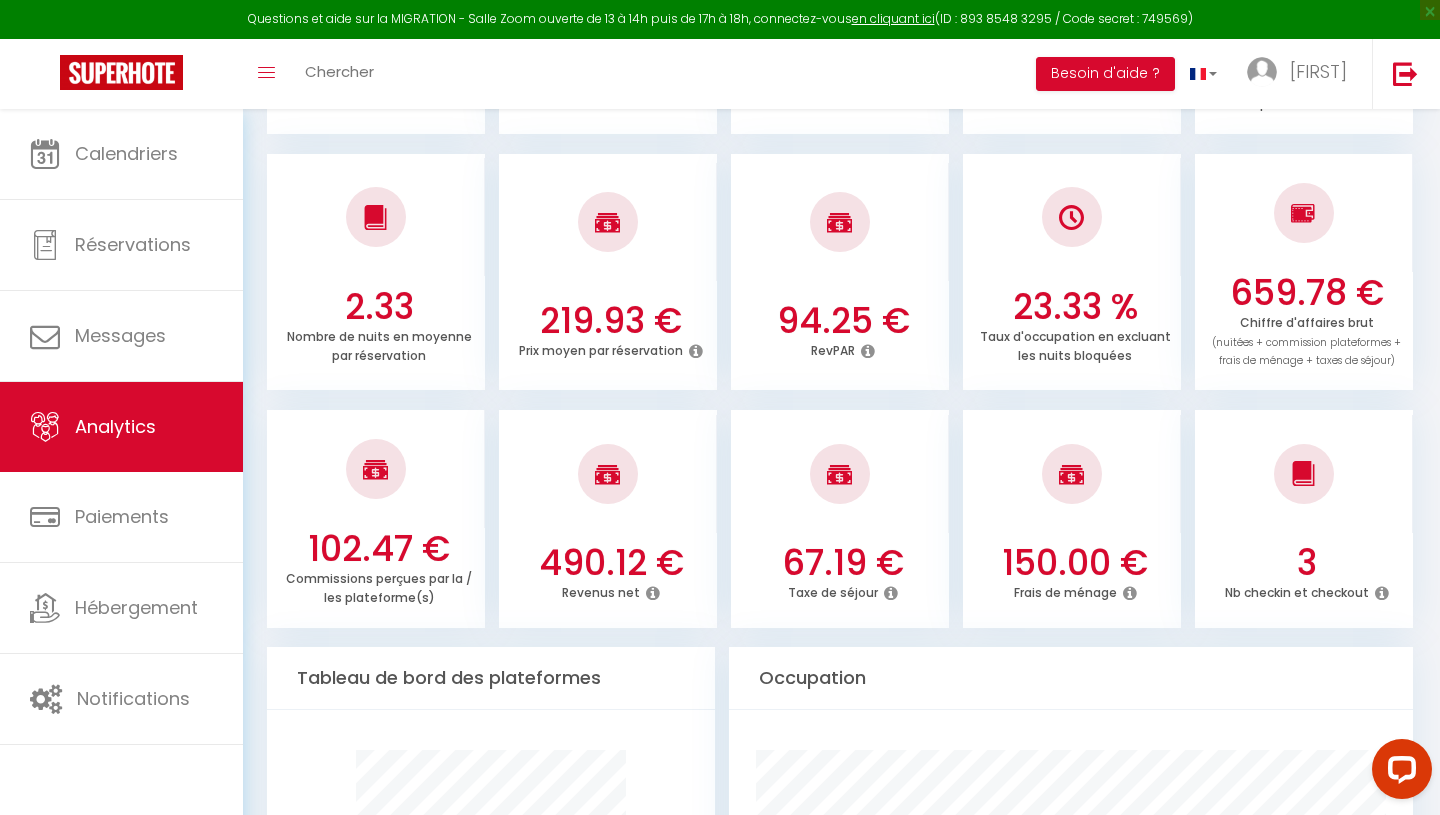 scroll, scrollTop: 596, scrollLeft: 0, axis: vertical 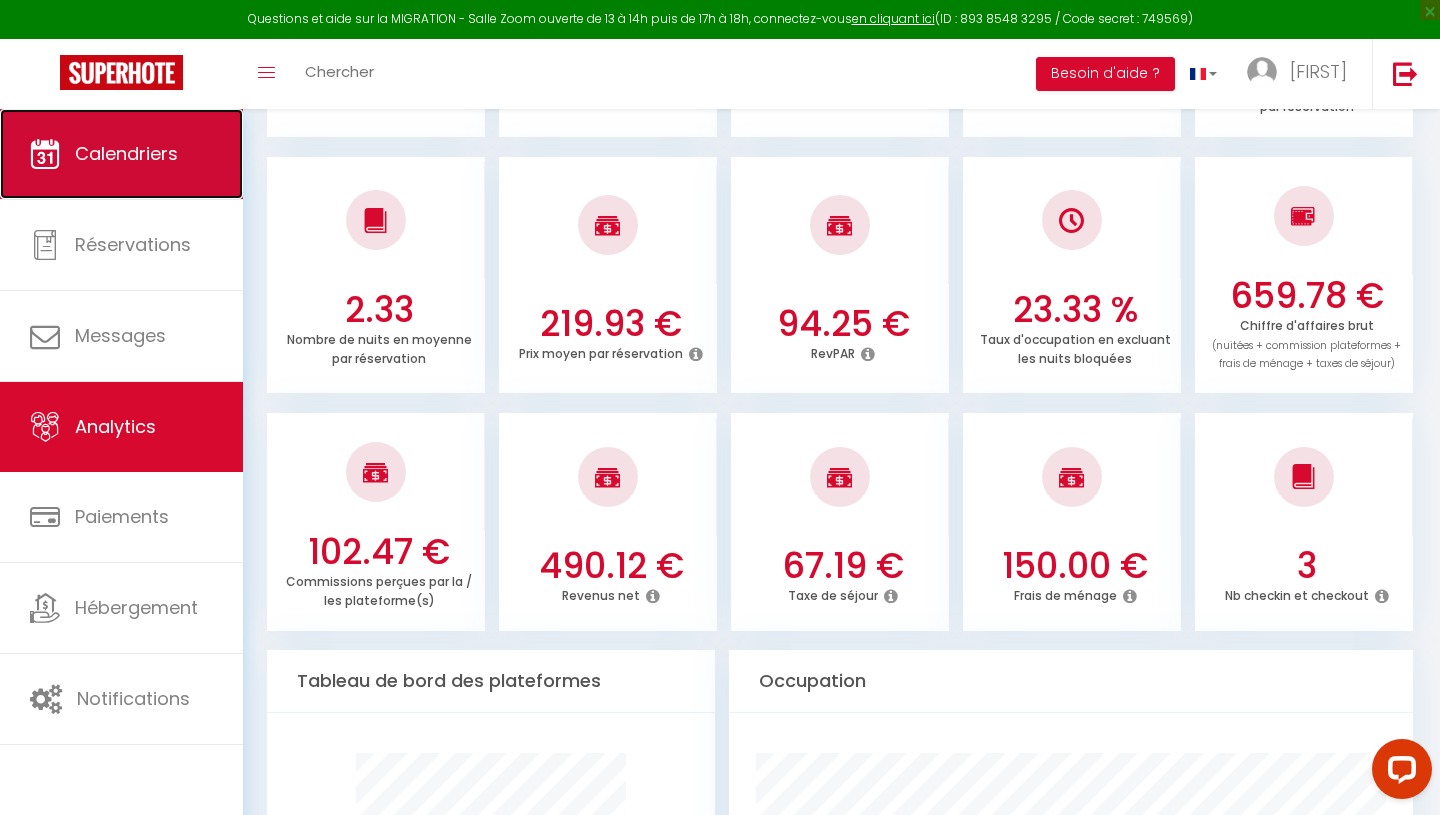click on "Calendriers" at bounding box center (121, 154) 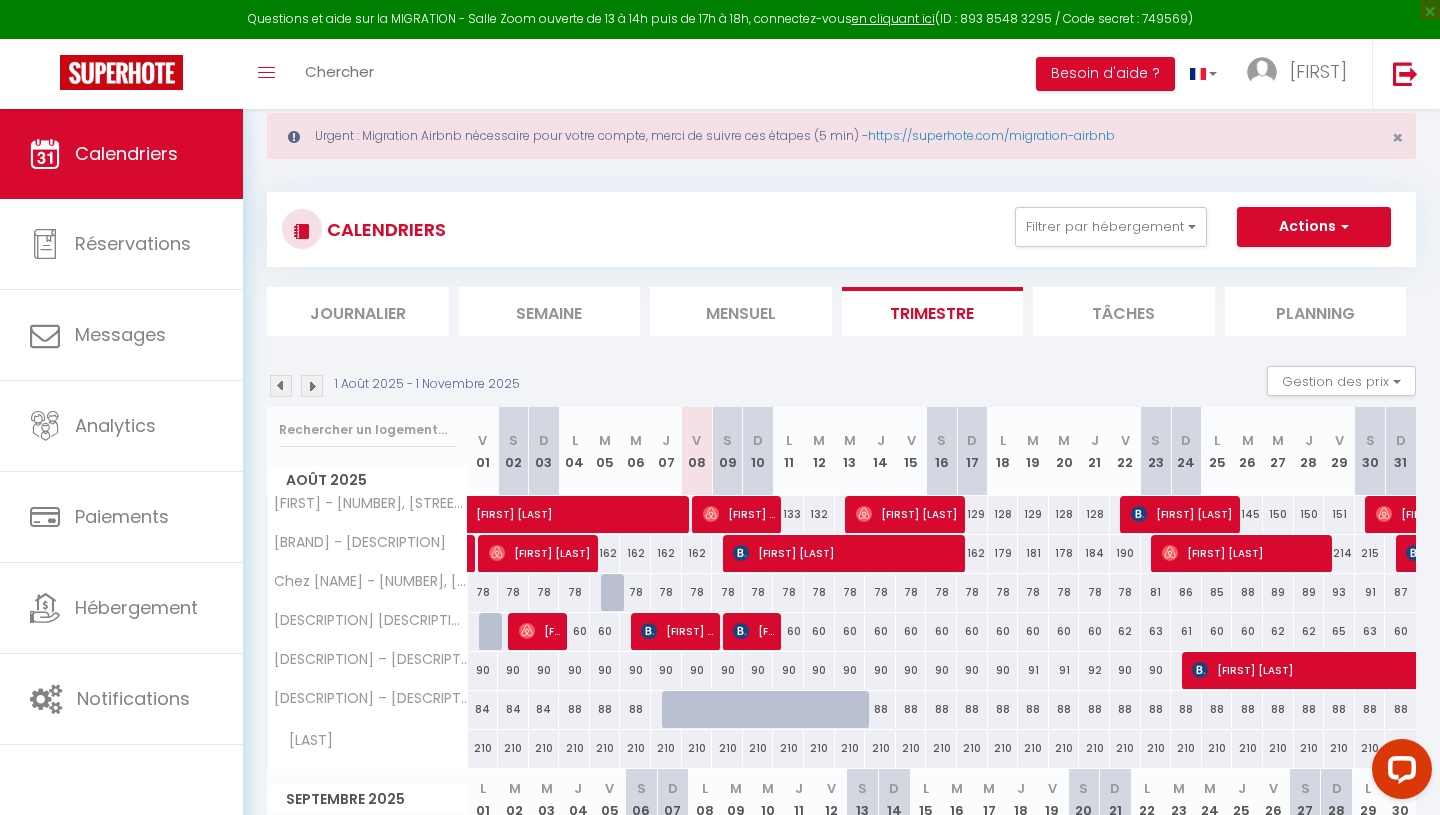 scroll, scrollTop: 0, scrollLeft: 0, axis: both 